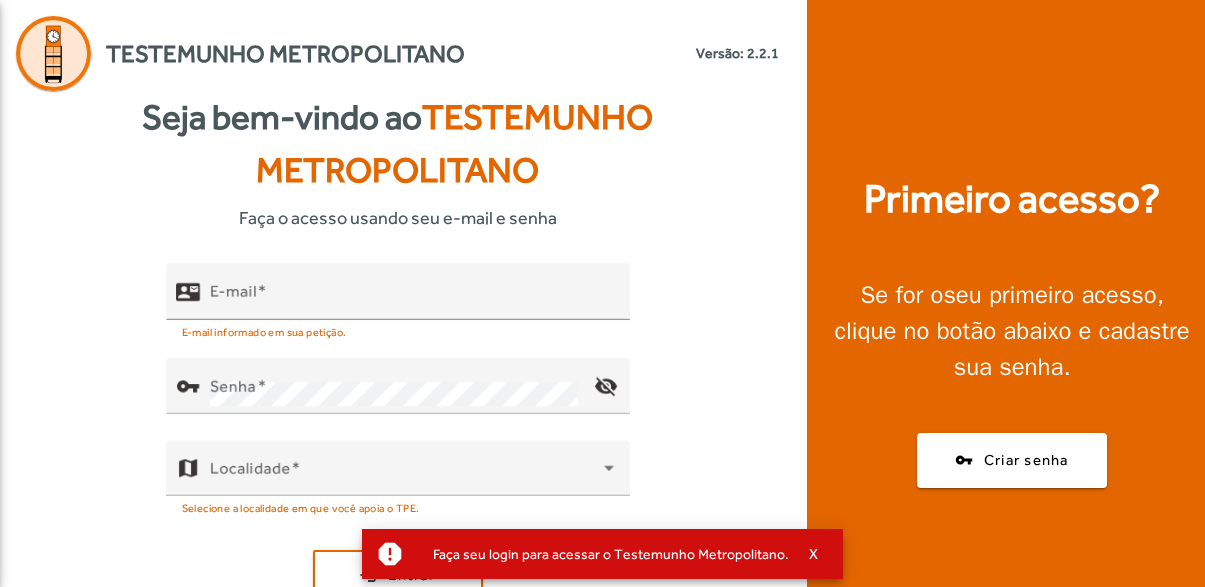 scroll, scrollTop: 0, scrollLeft: 0, axis: both 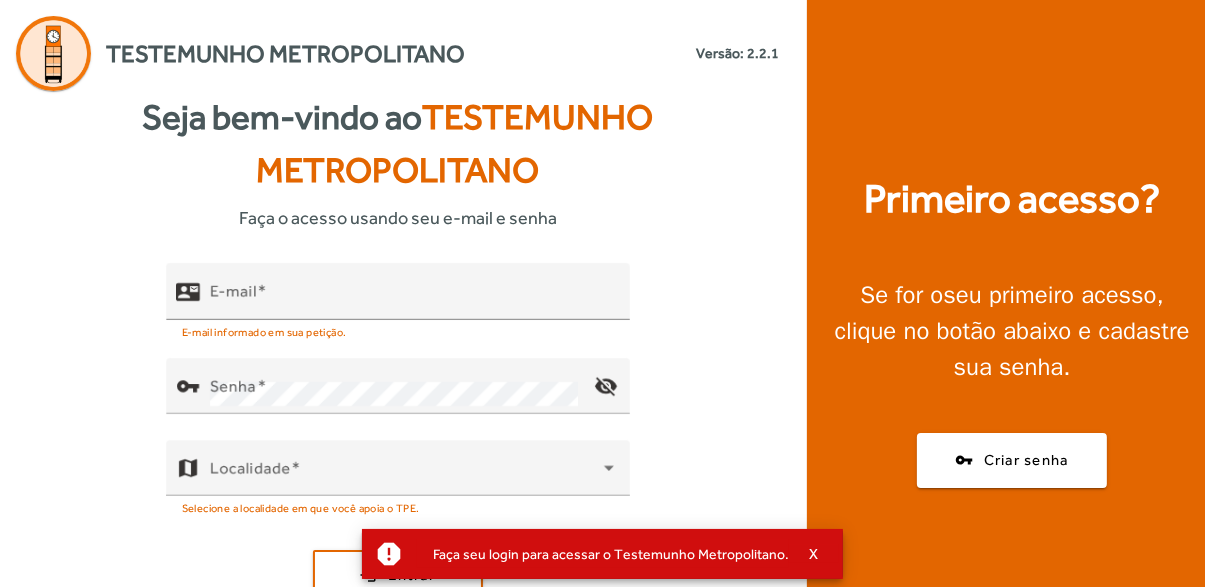 click on "E-mail" at bounding box center [412, 300] 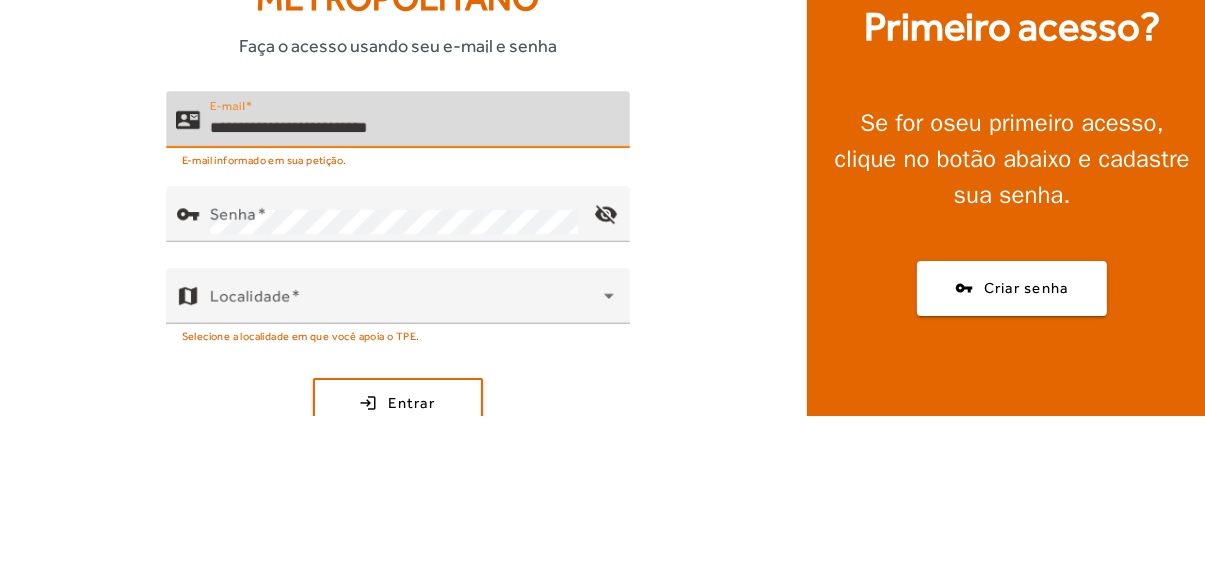 type on "**********" 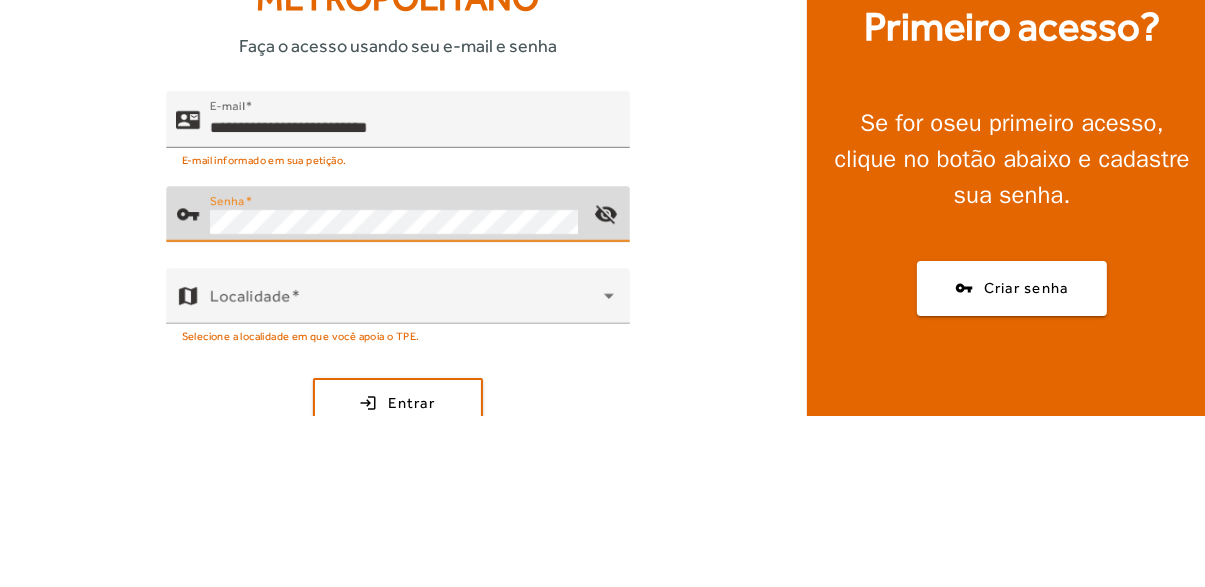 click on "visibility_off" 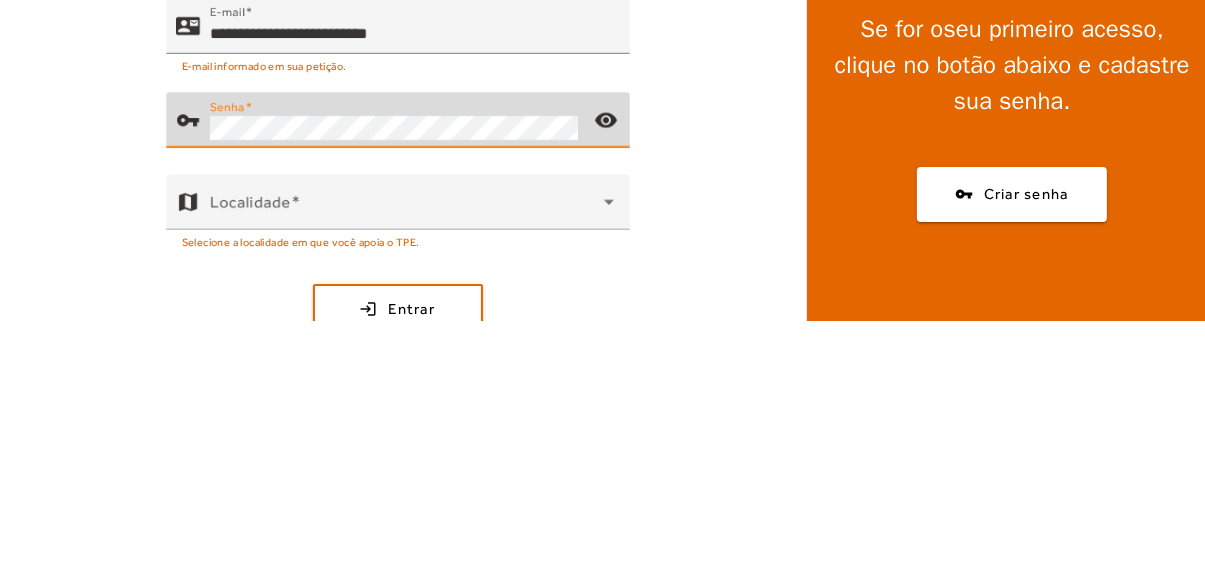 click at bounding box center [407, 476] 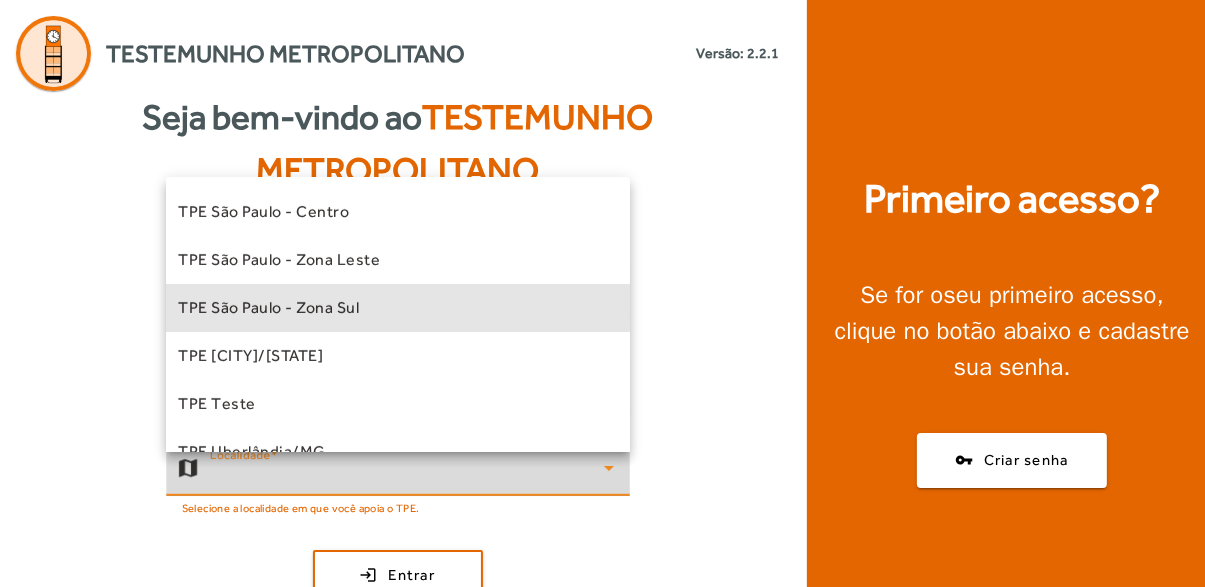 scroll, scrollTop: 557, scrollLeft: 0, axis: vertical 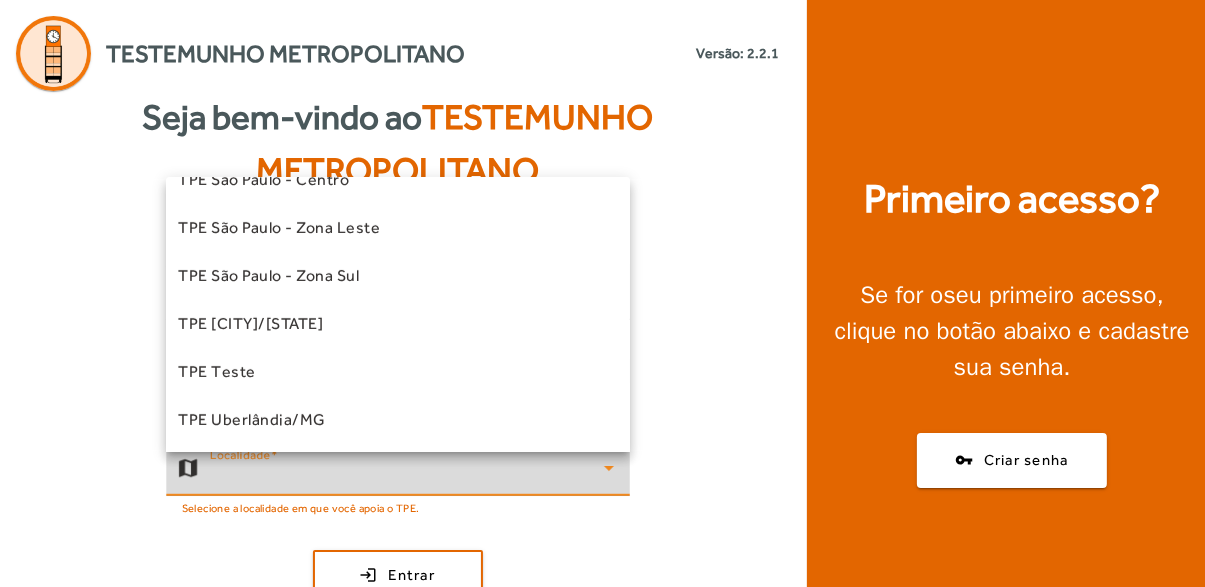 click on "TPE Teste" at bounding box center (217, 372) 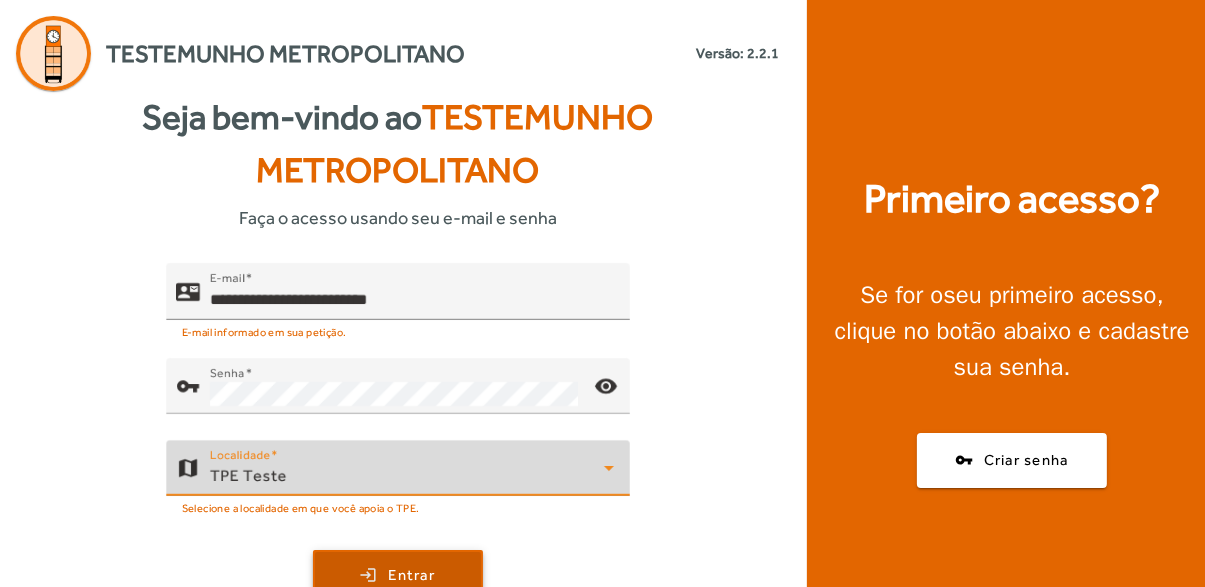 click 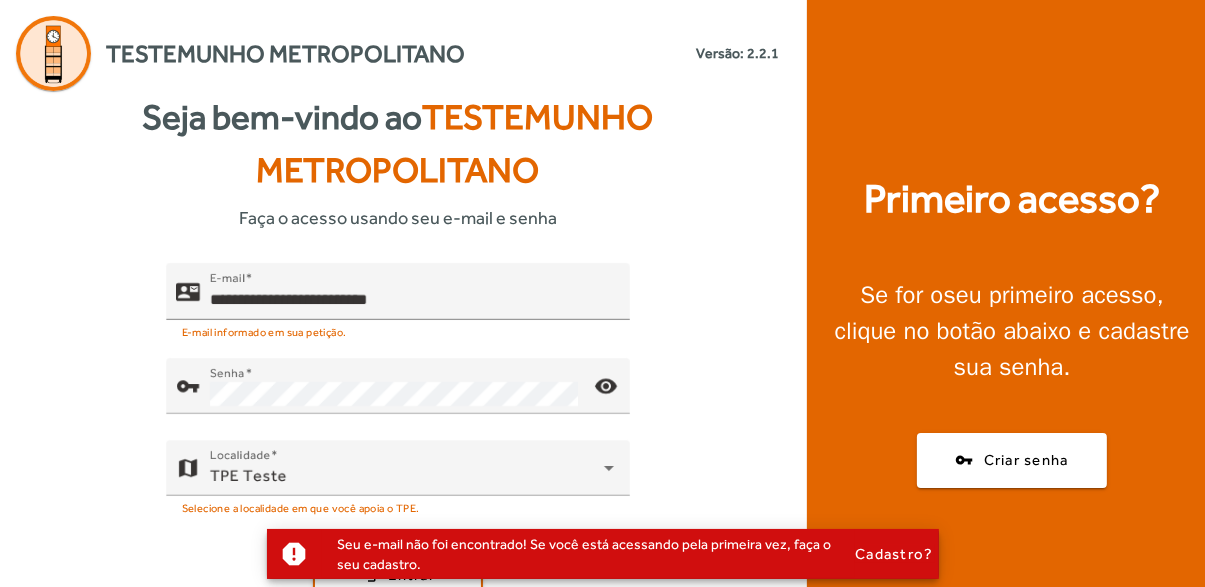 click 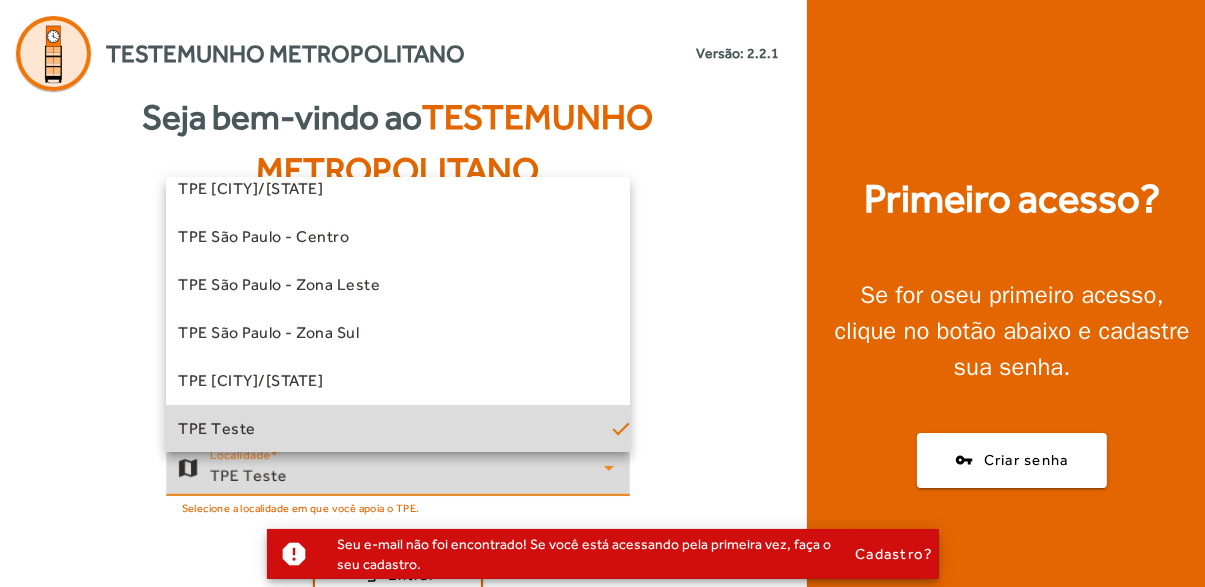 scroll, scrollTop: 557, scrollLeft: 0, axis: vertical 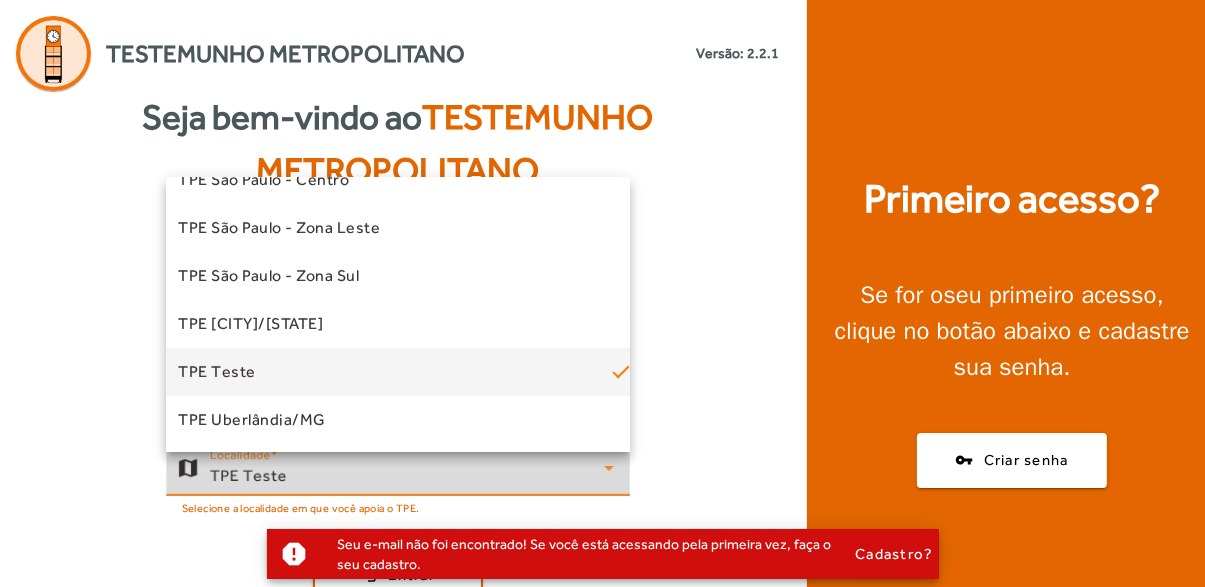 click on "TPE Uberlândia/MG" at bounding box center [398, 420] 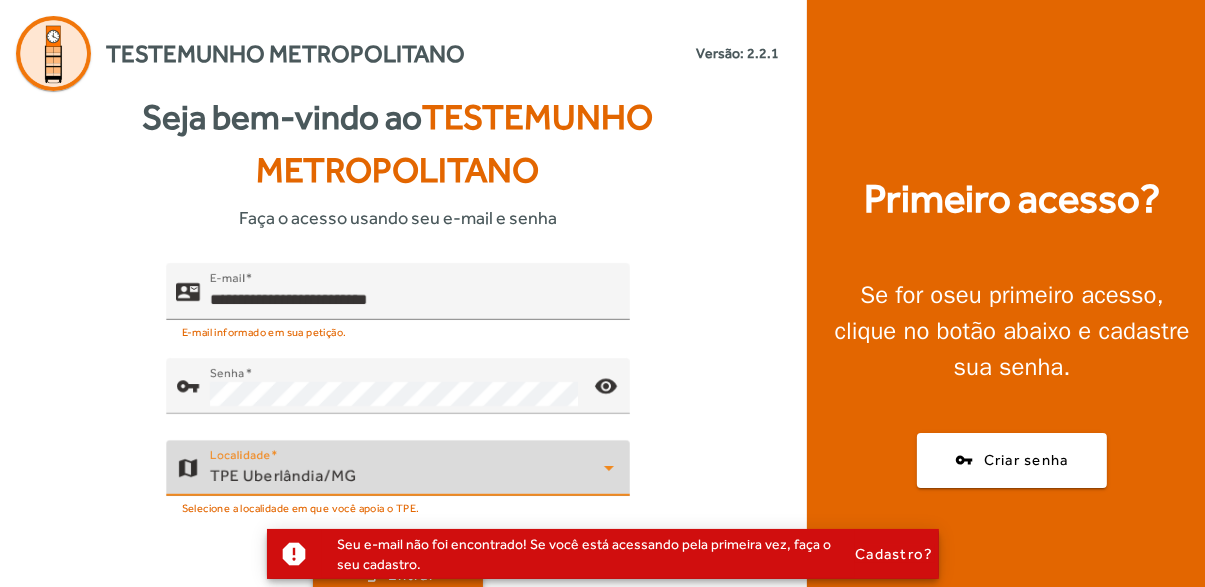 click 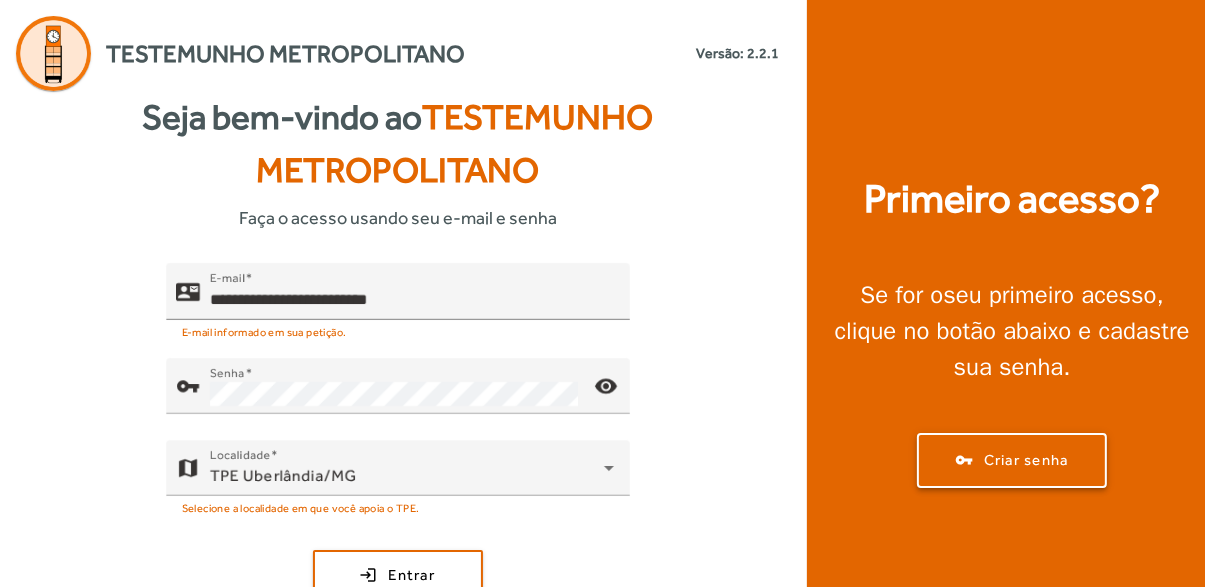 click on "Criar senha" 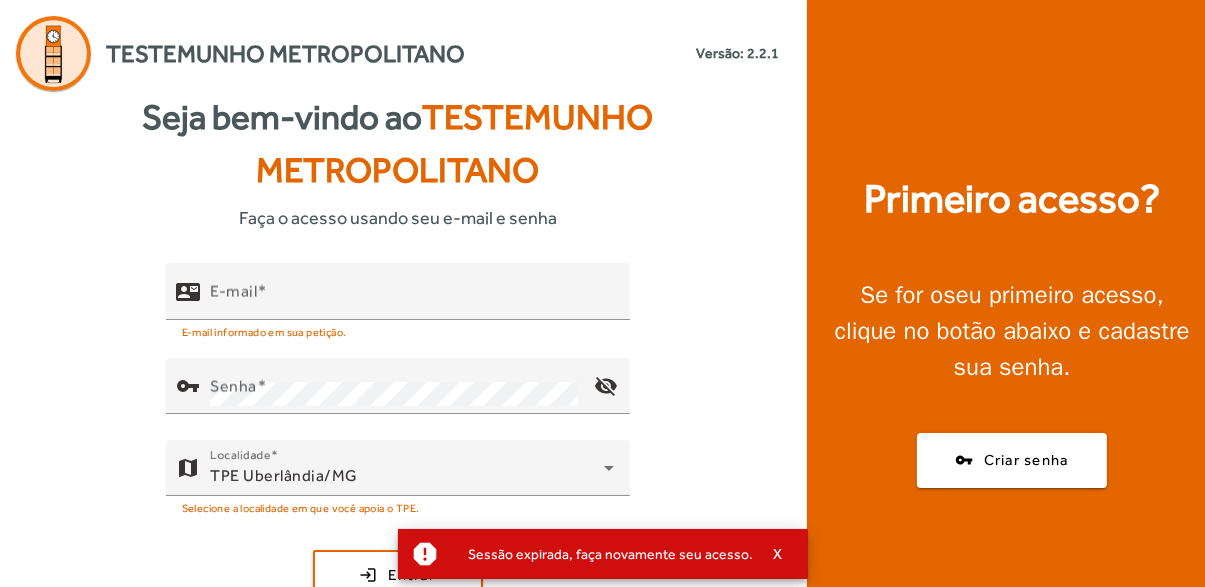 click on "E-mail" at bounding box center (412, 300) 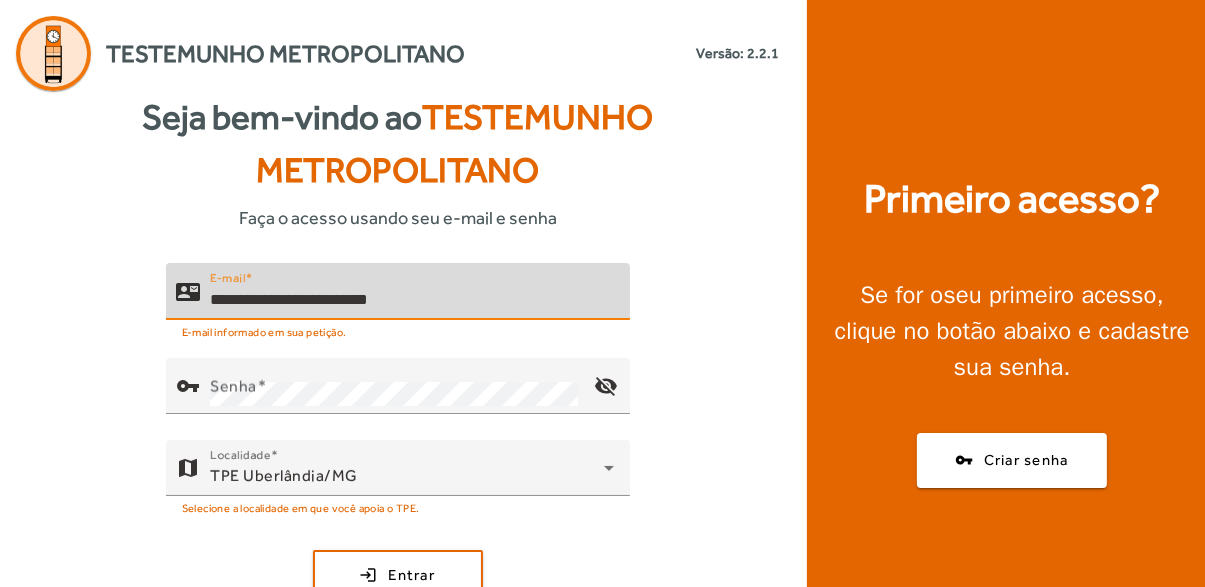 type on "**********" 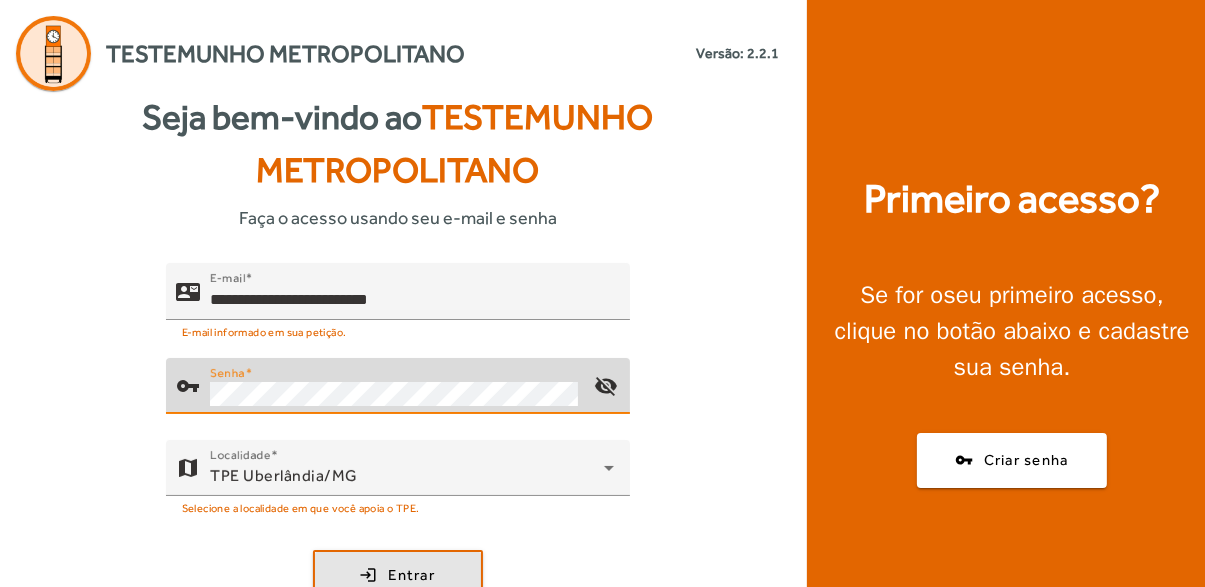 click 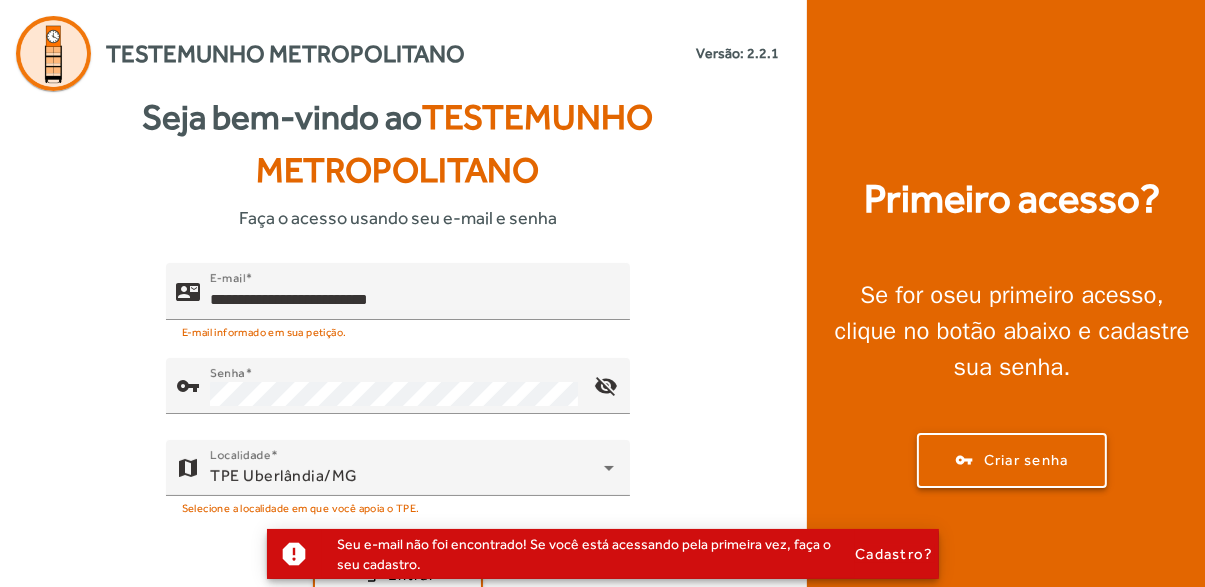 click on "Criar senha" 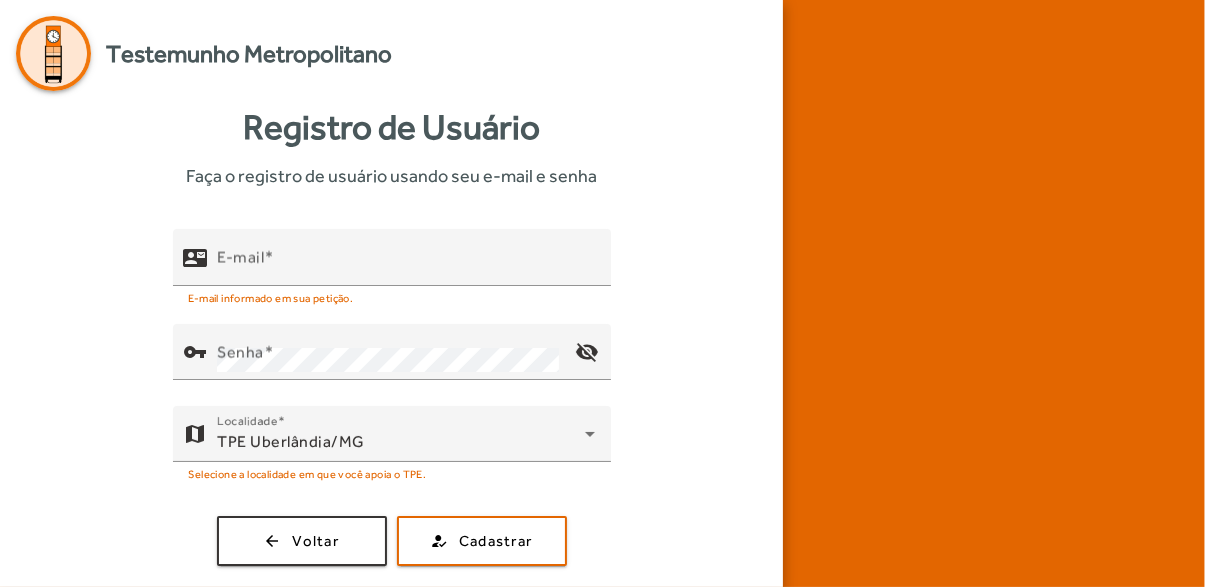 click on "E-mail" 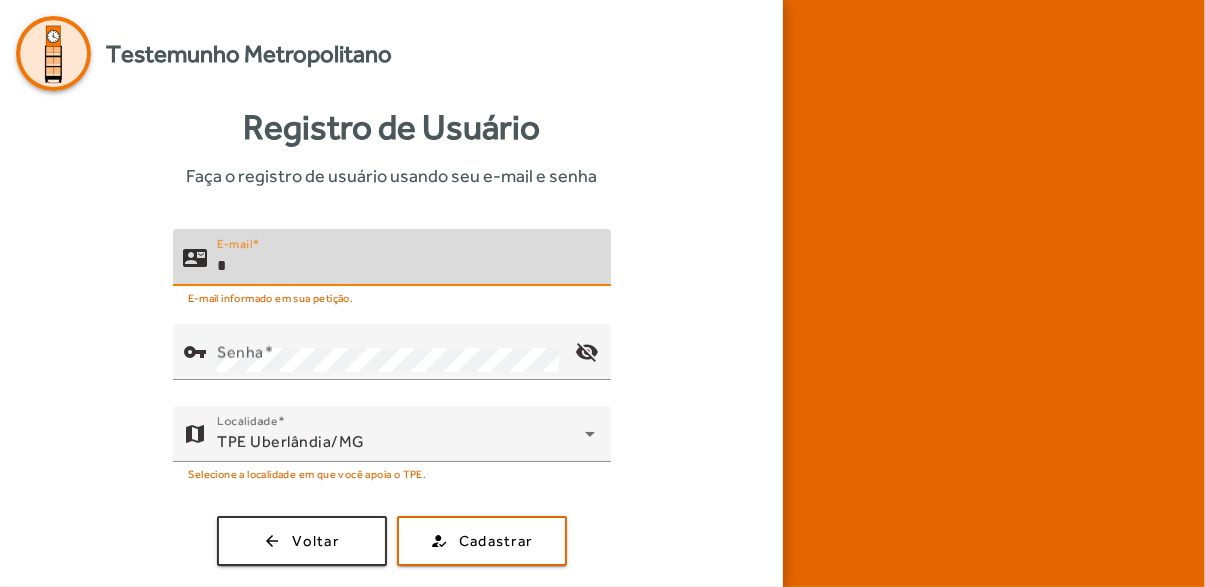 type on "**********" 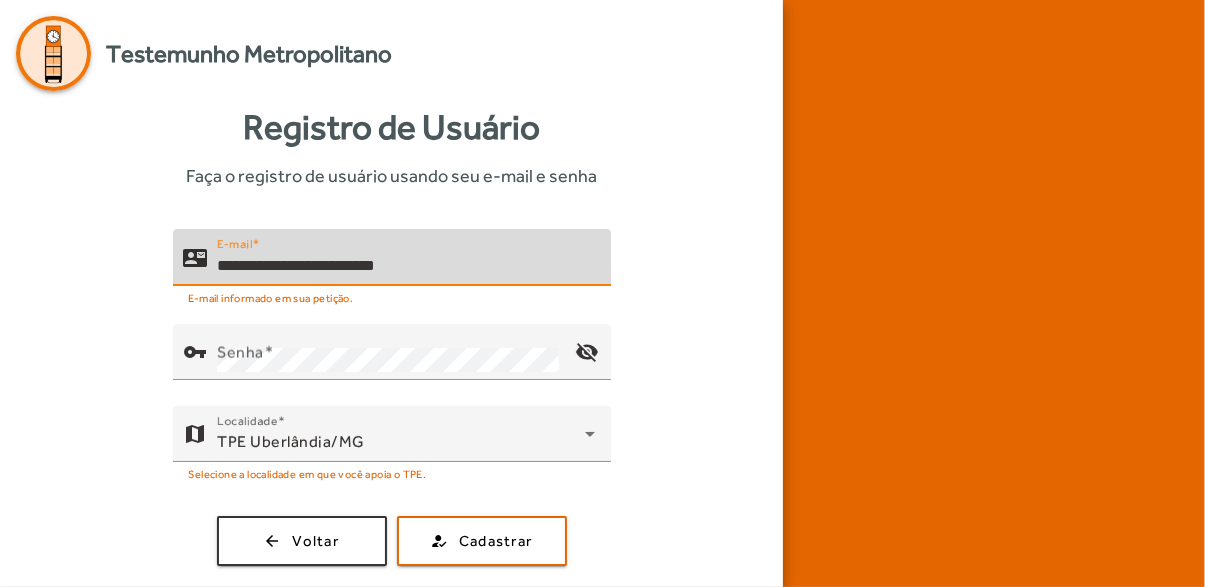 click on "how_to_reg  Cadastrar" 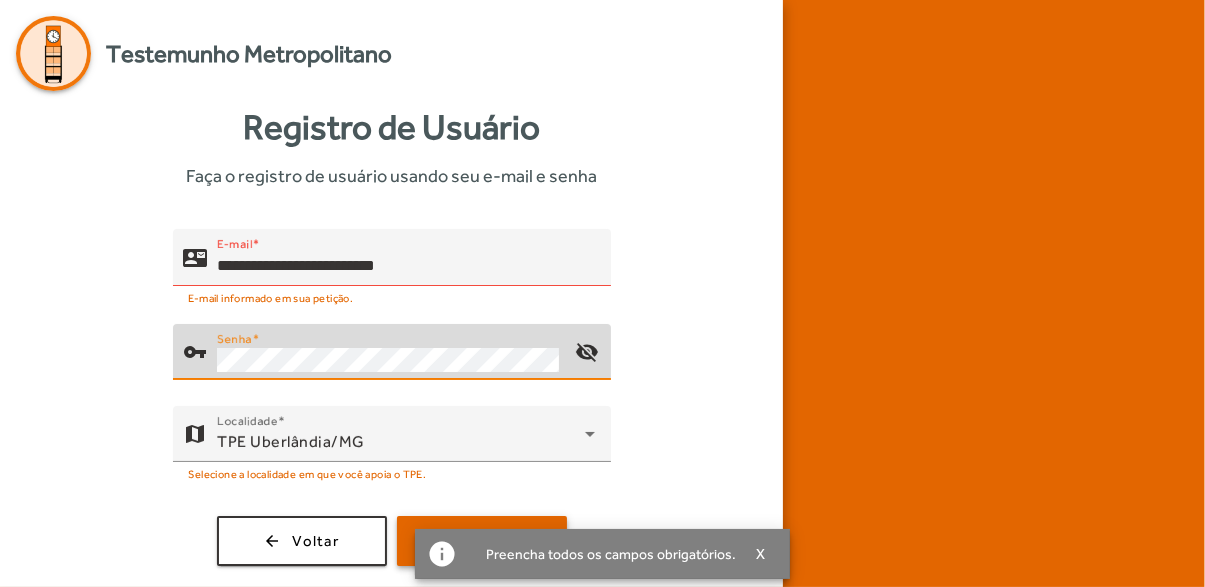click on "Cadastrar" 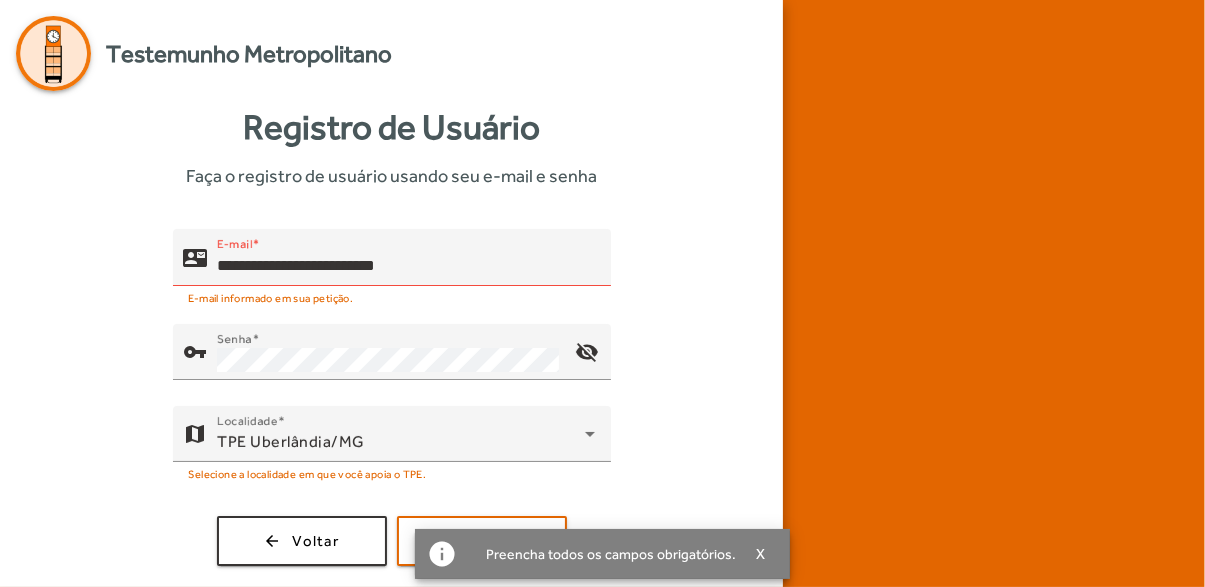 click on "visibility_off" 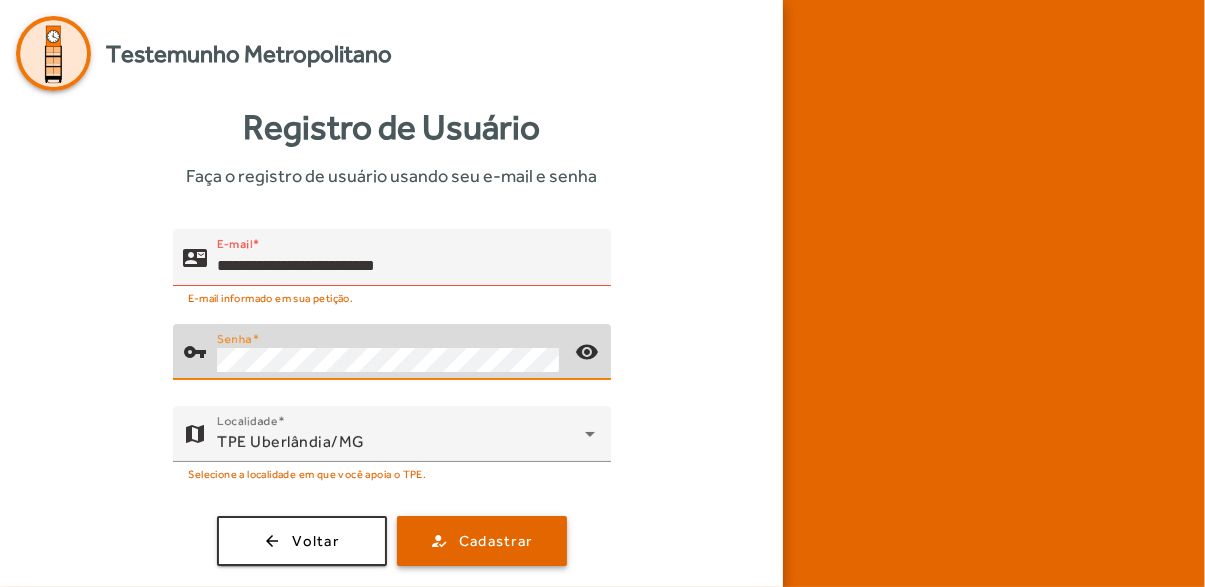 click on "Cadastrar" 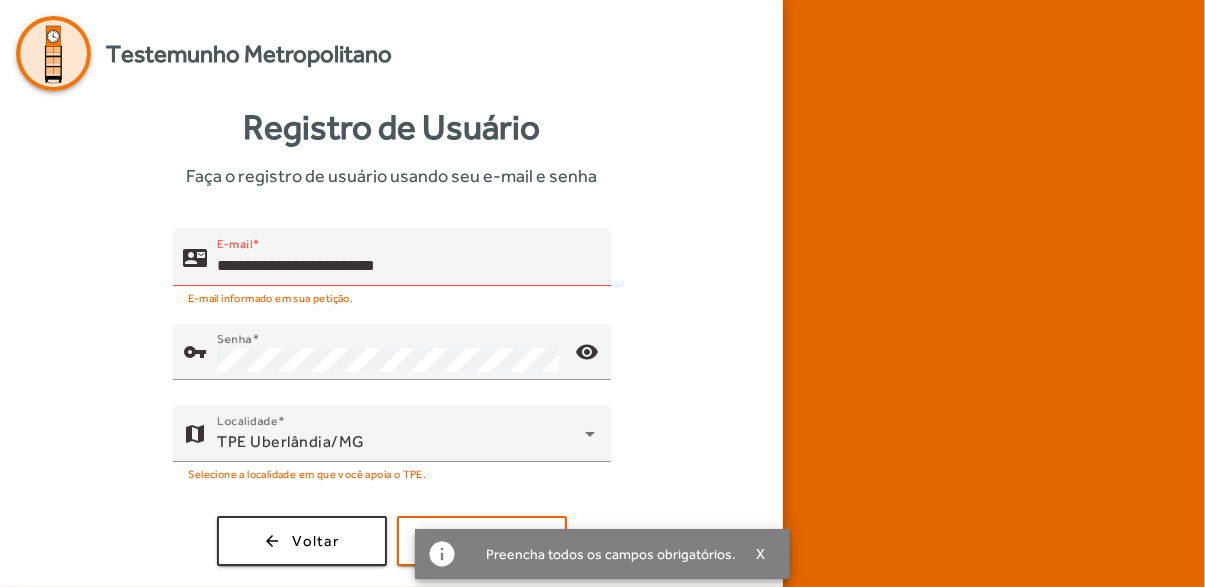 click on "**********" at bounding box center [406, 266] 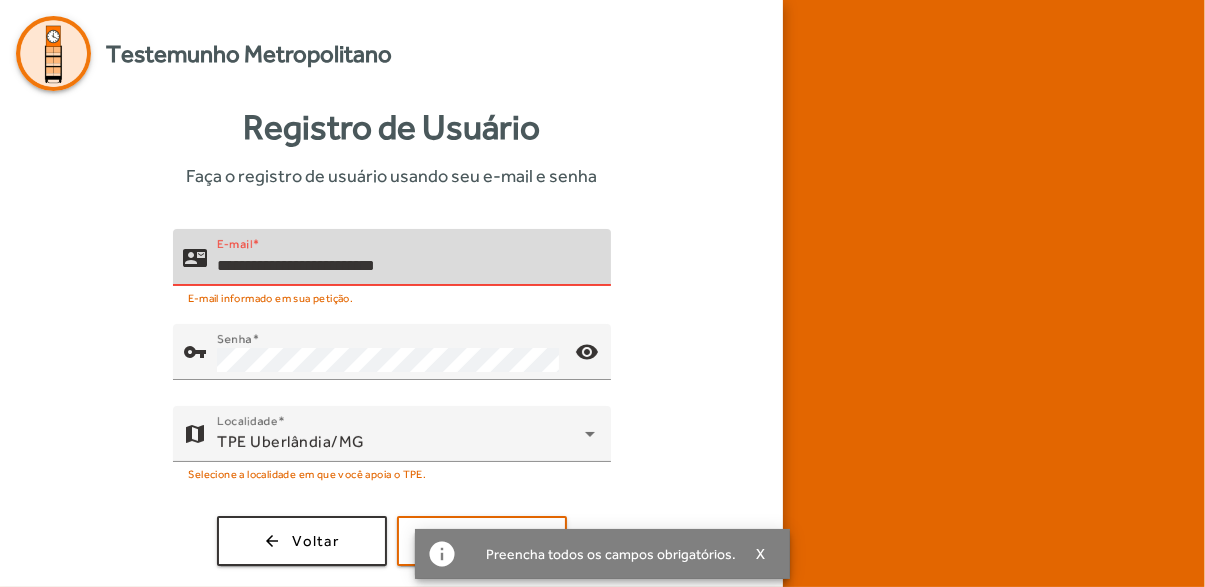 click on "how_to_reg  Cadastrar" 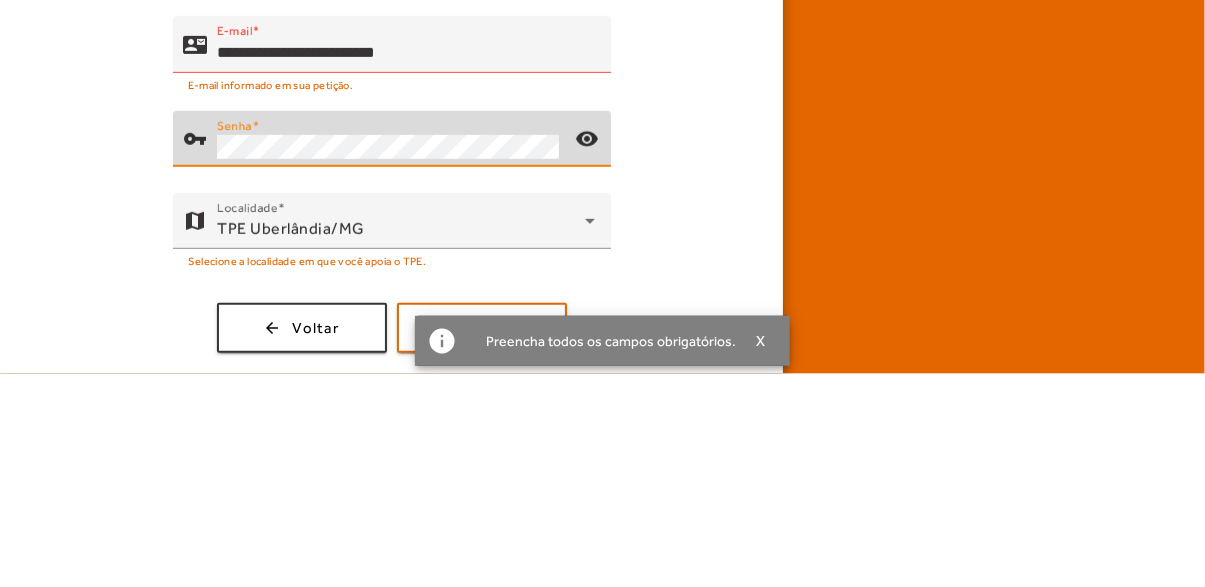 click on "Localidade  TPE [CITY]/[STATE]" 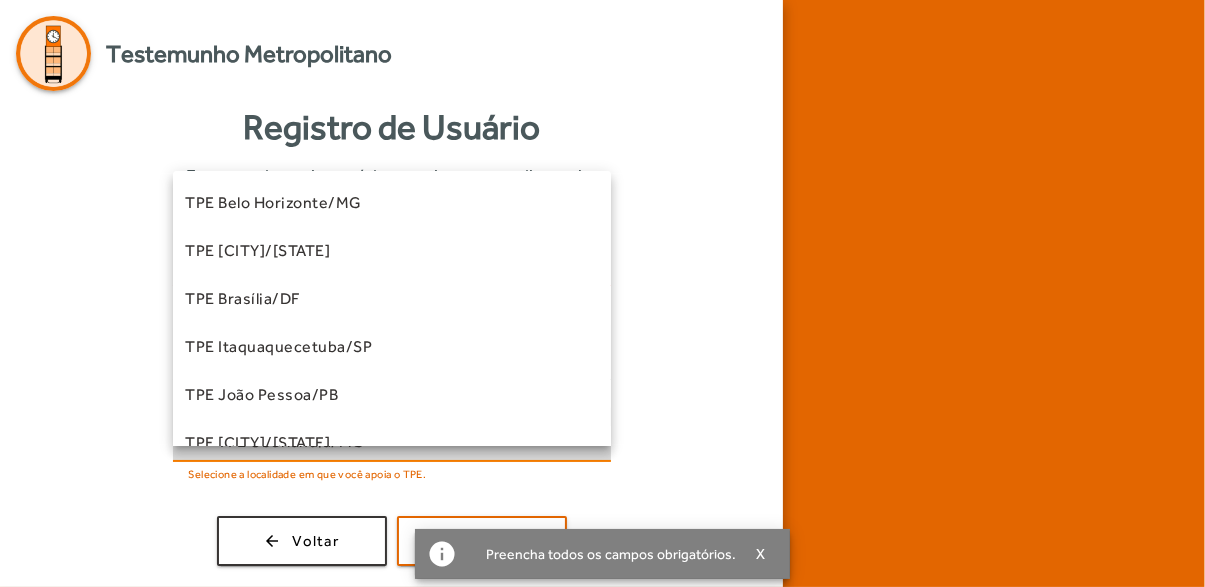 scroll, scrollTop: 548, scrollLeft: 0, axis: vertical 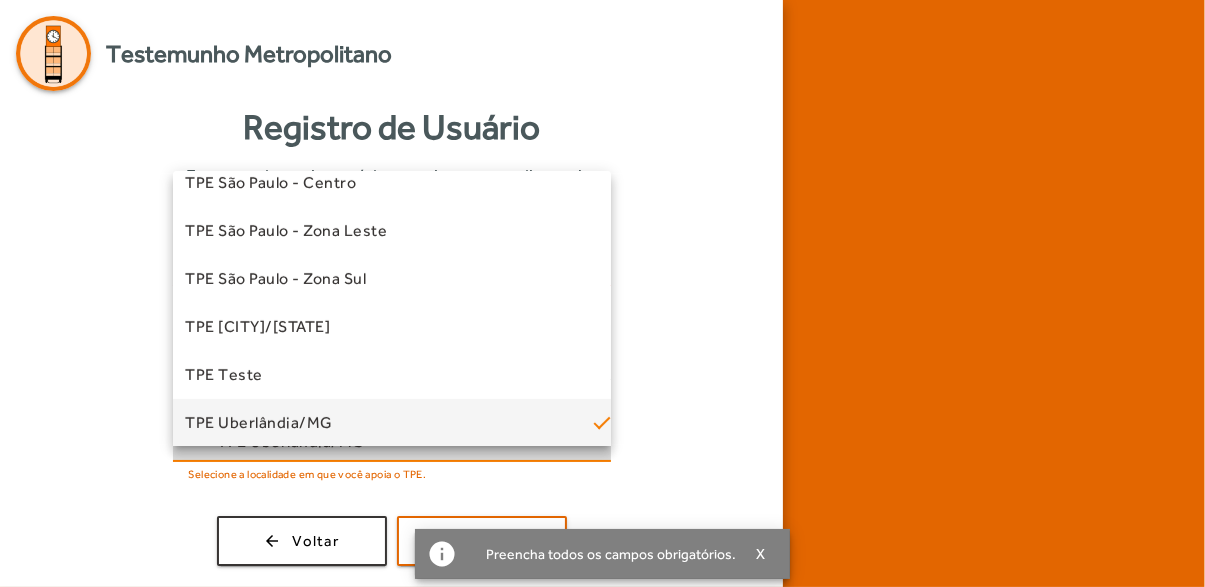 click on "TPE Uberlândia/MG" at bounding box center (392, 423) 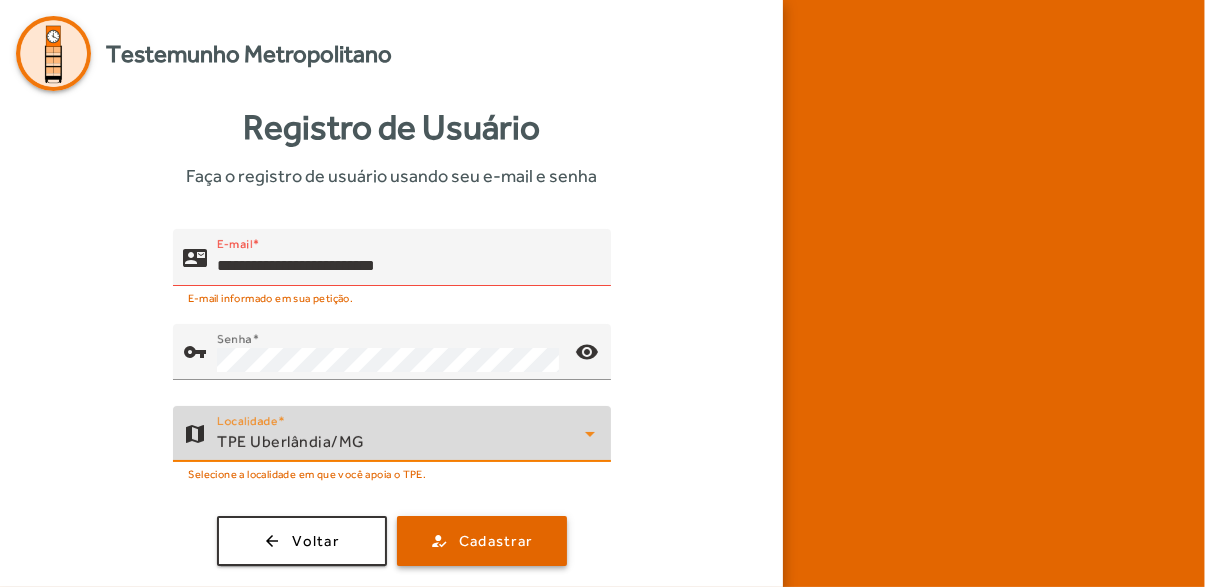 click on "Cadastrar" 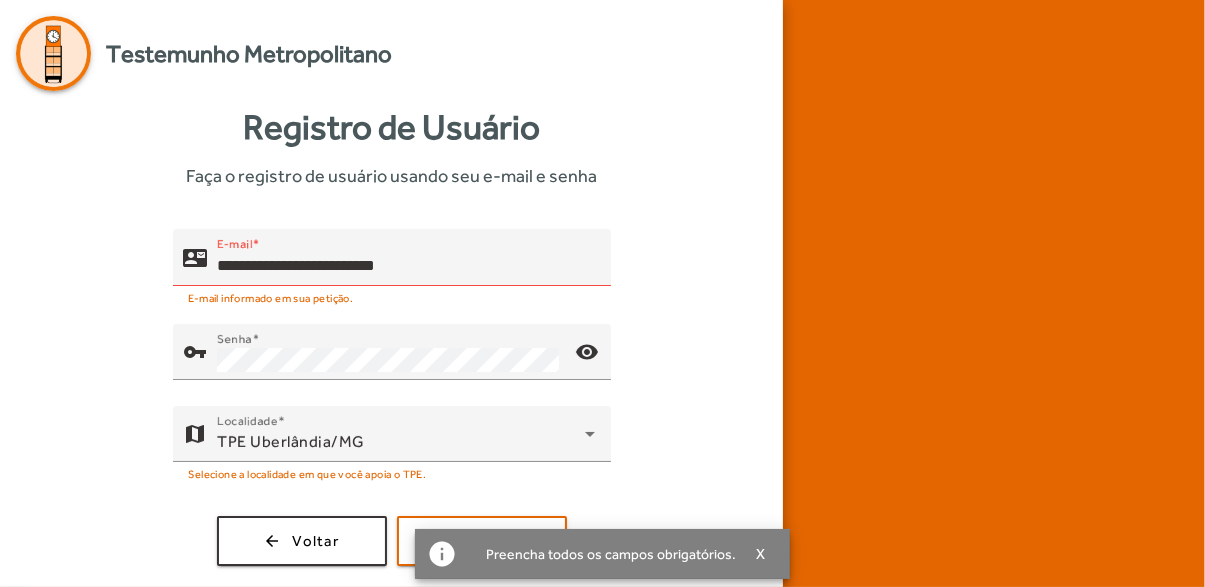 click on "contact_mail  E-mail  [EMAIL] E-mail informado em sua petição. vpn_key  Senha   visibility map  Localidade  TPE [CITY]/[STATE] Selecione a localidade em que você apoia o TPE. arrow_back  Voltar  how_to_reg  Cadastrar" 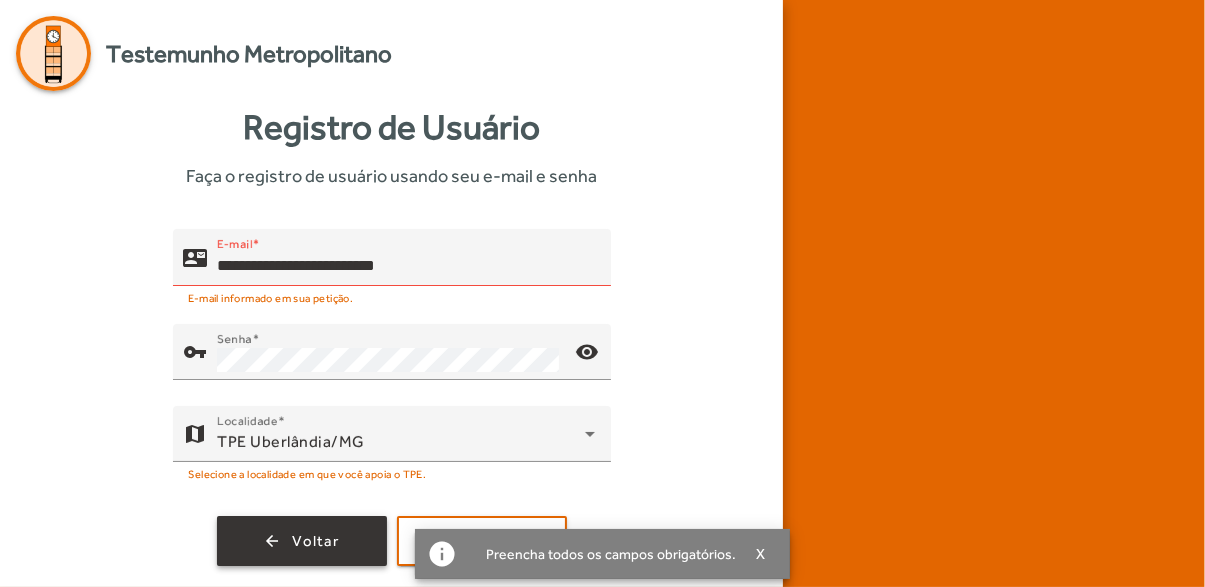 click on "Voltar" 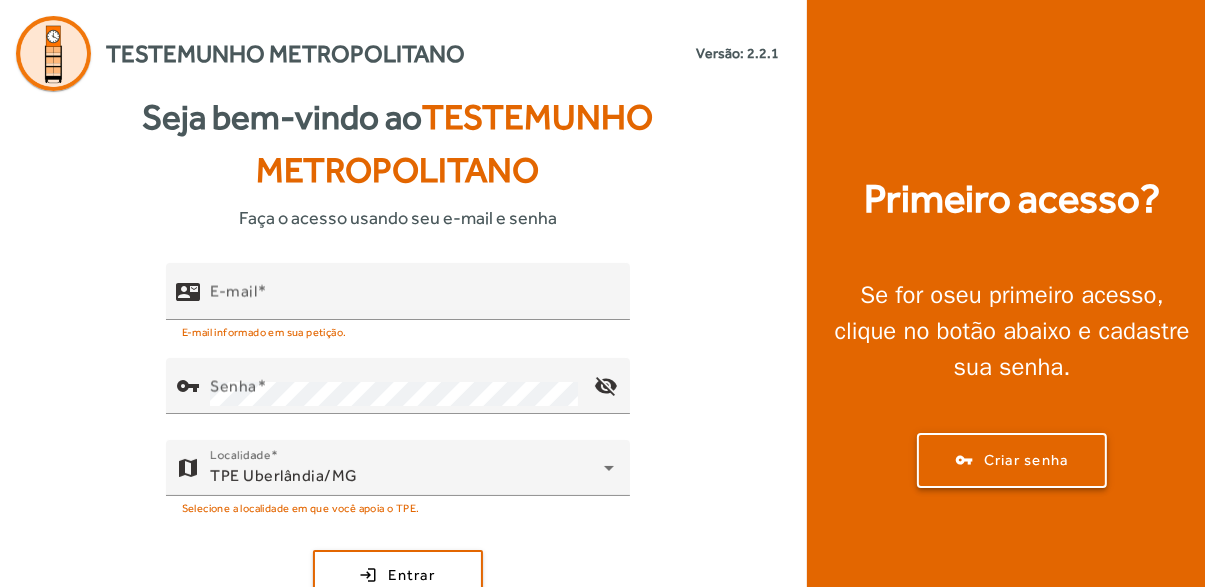click 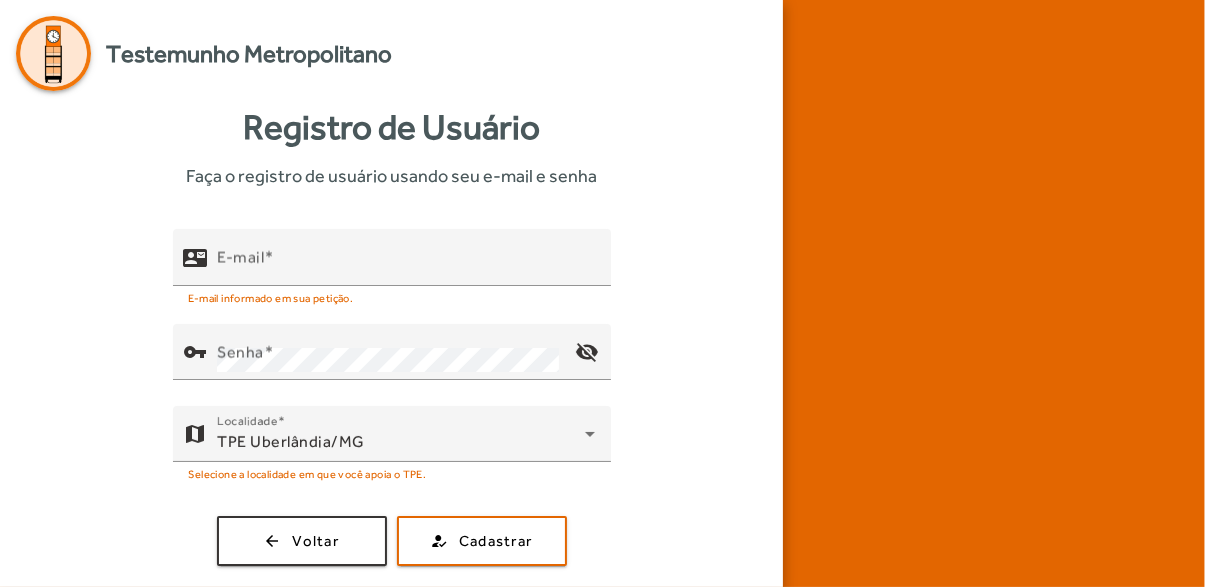 click on "E-mail" at bounding box center [406, 266] 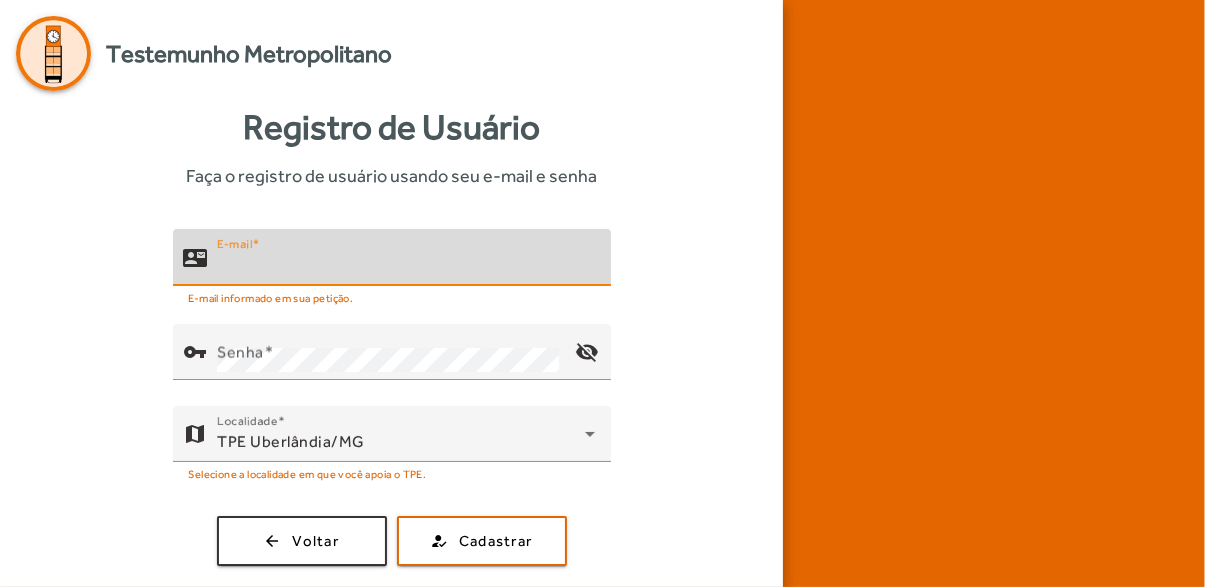 type on "**********" 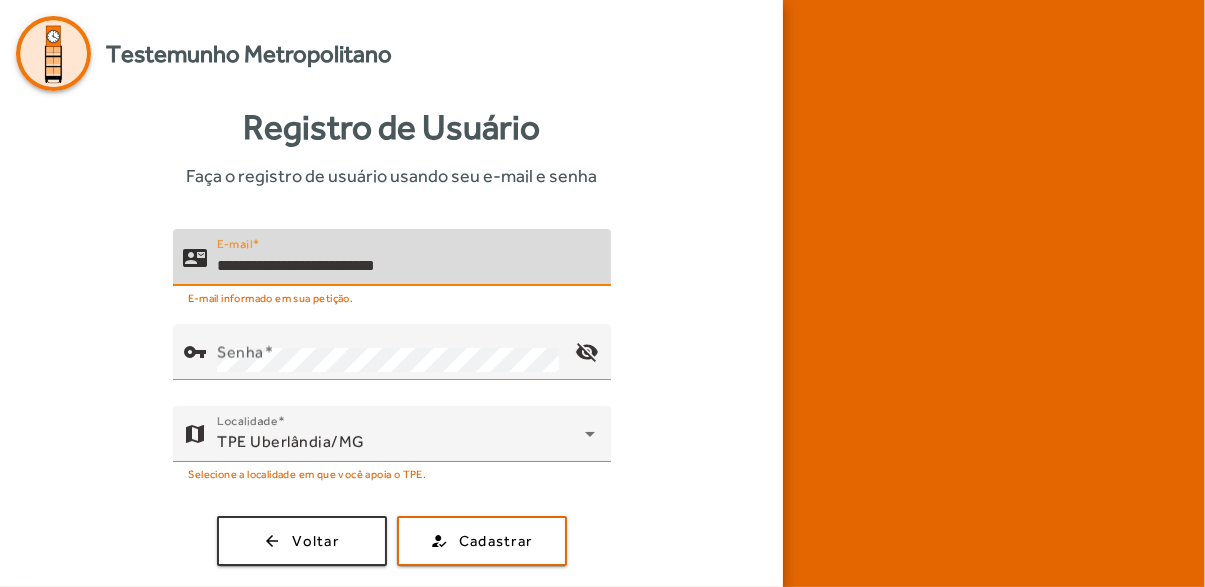 click on "how_to_reg  Cadastrar" 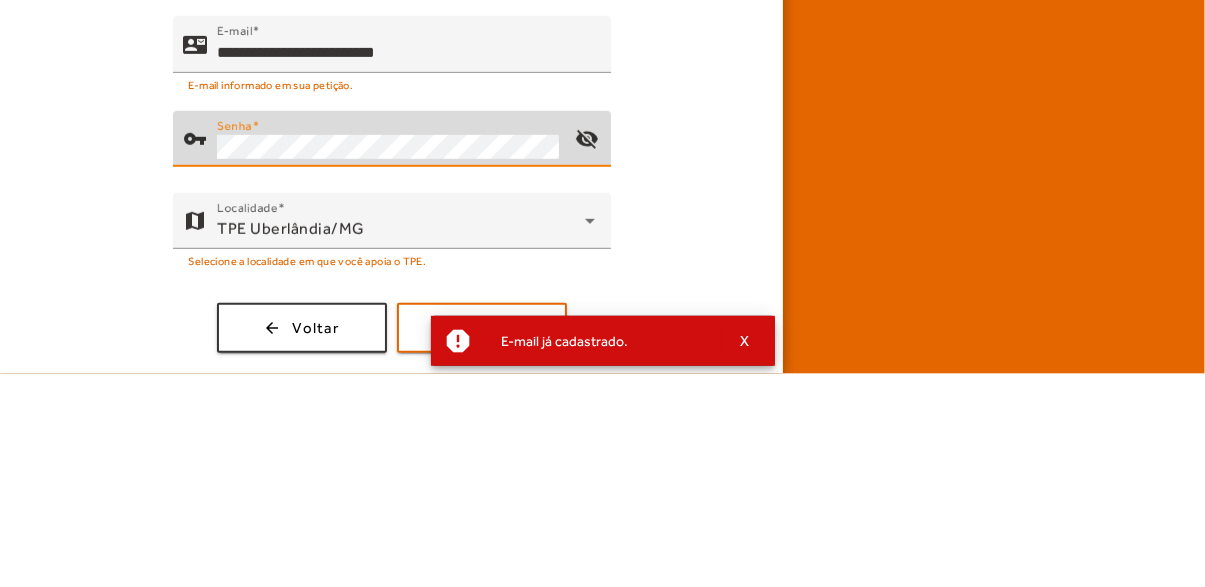 click on "visibility_off" 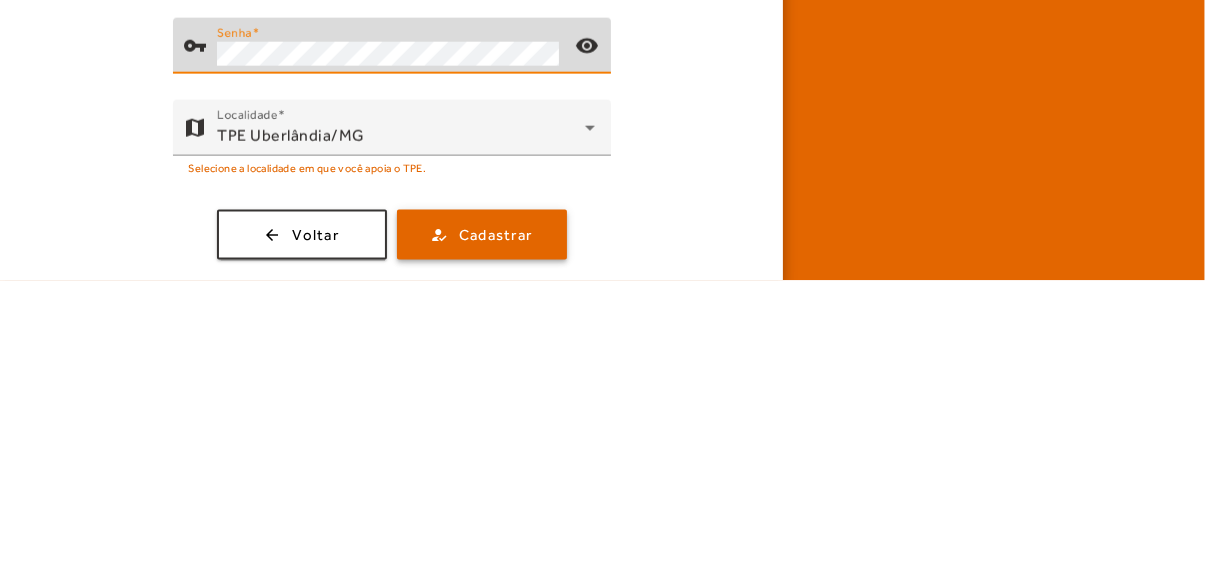 click on "Cadastrar" 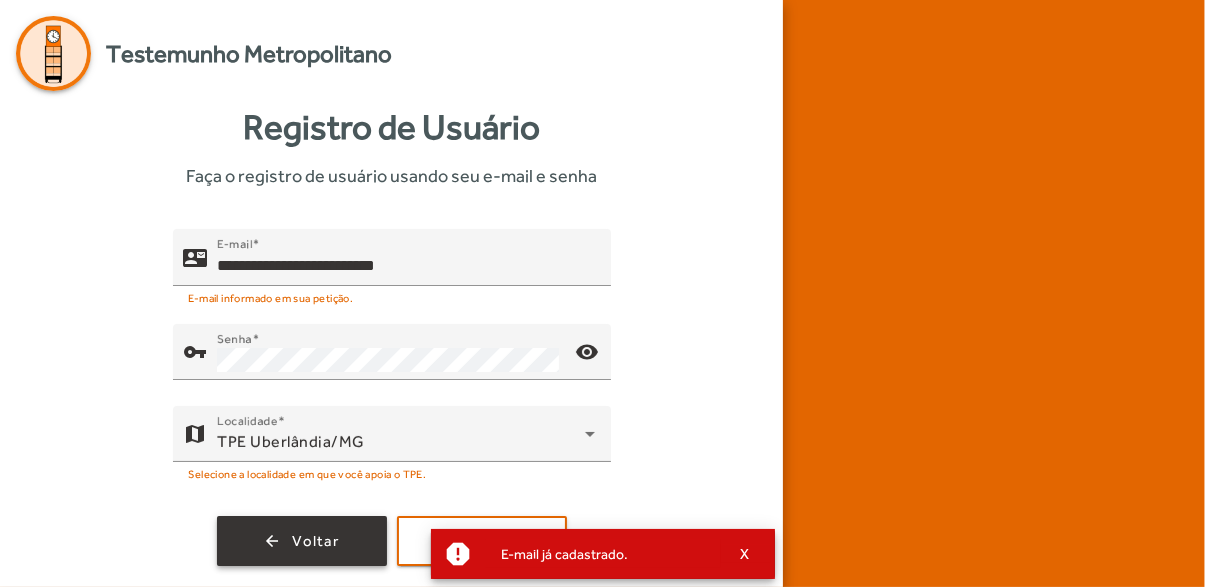click 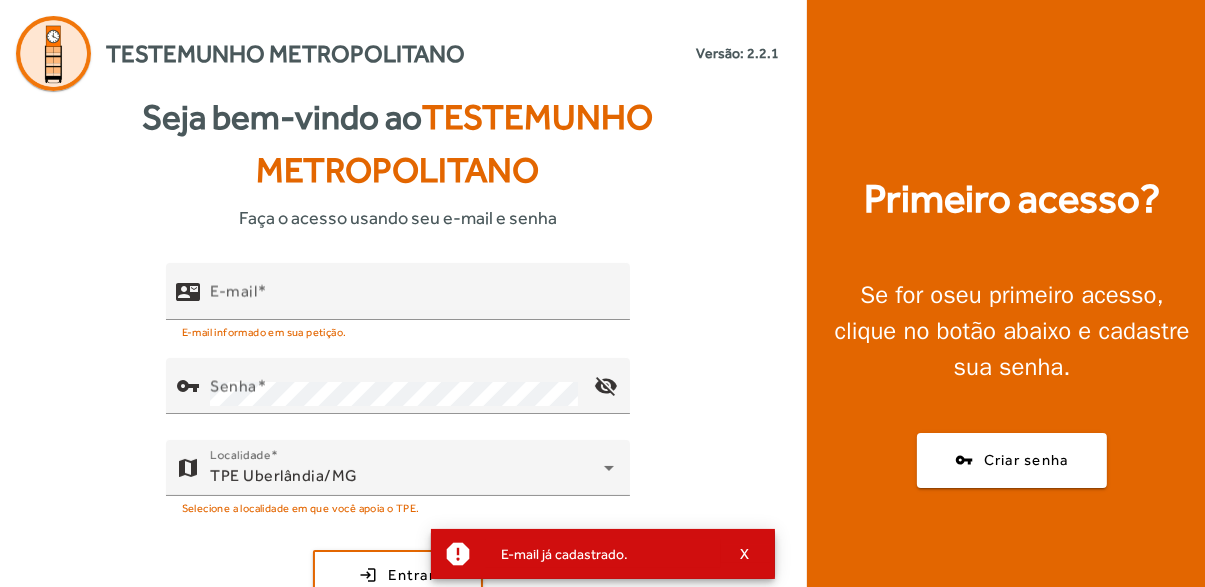 click on "E-mail" at bounding box center (412, 300) 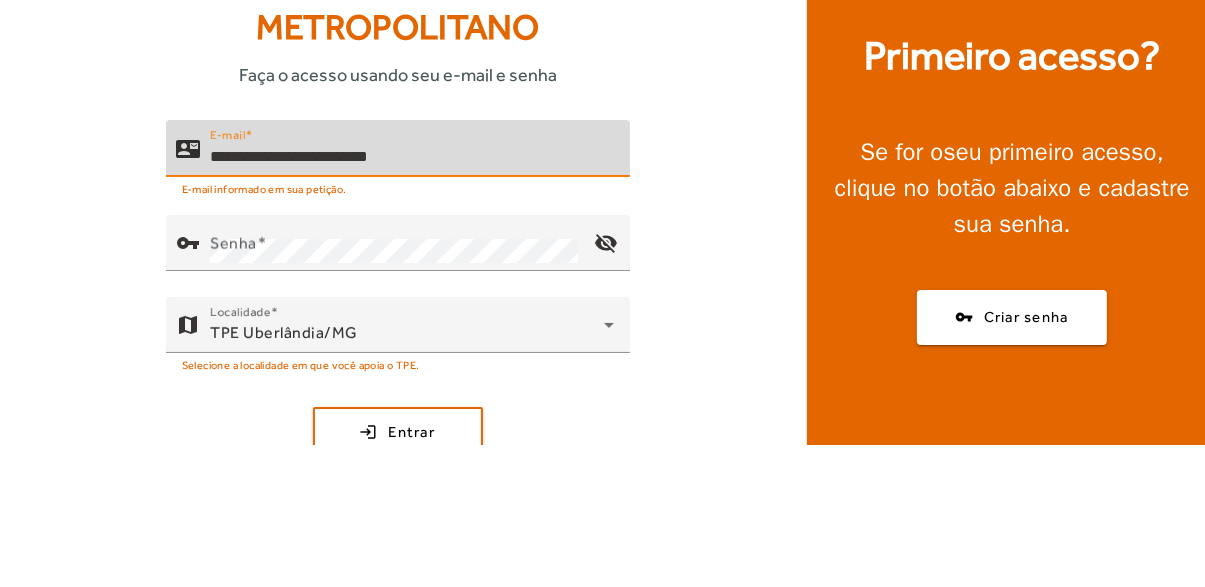 type on "**********" 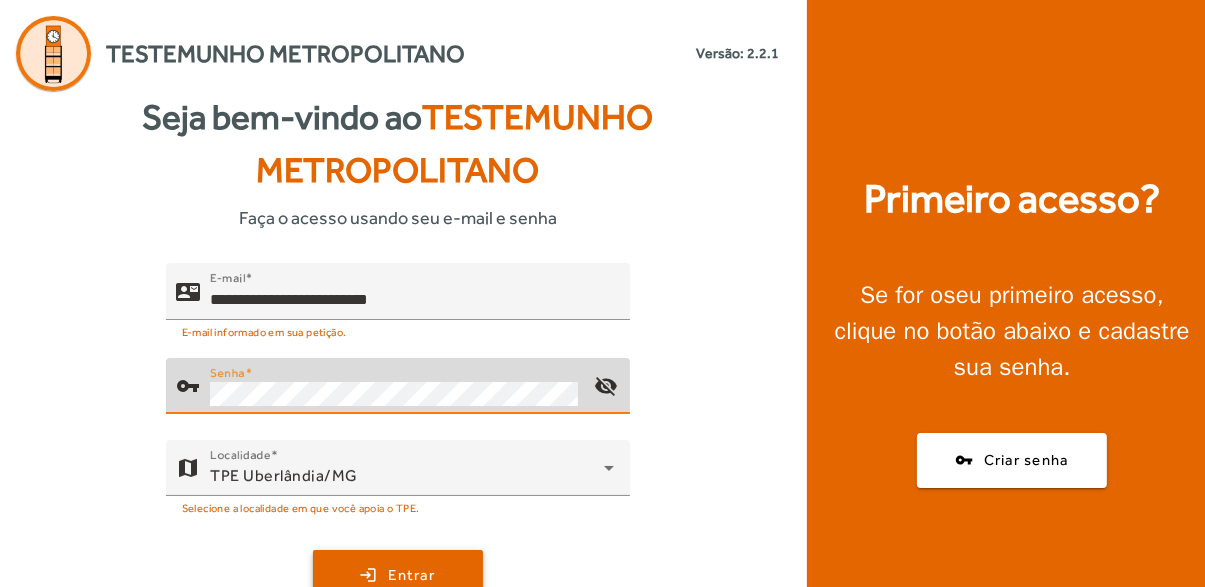 click 